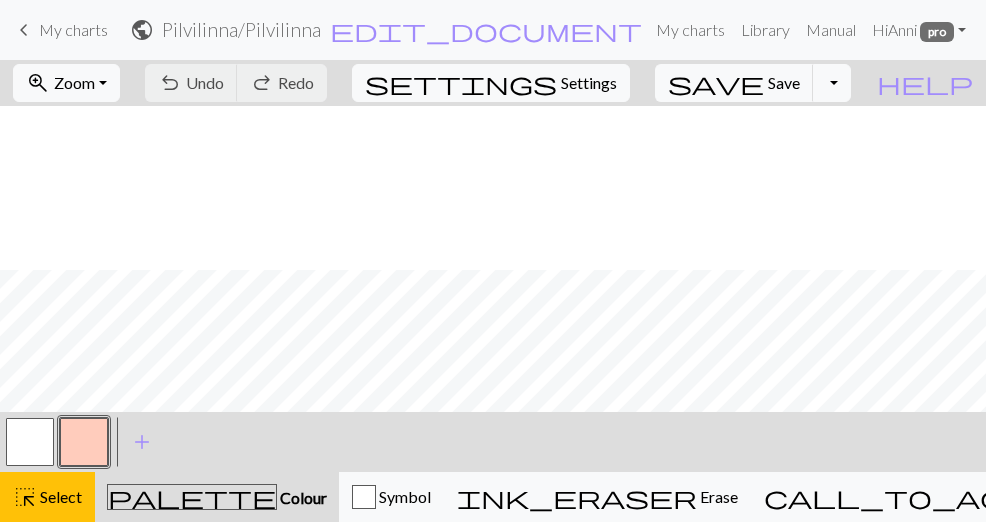 scroll, scrollTop: 0, scrollLeft: 0, axis: both 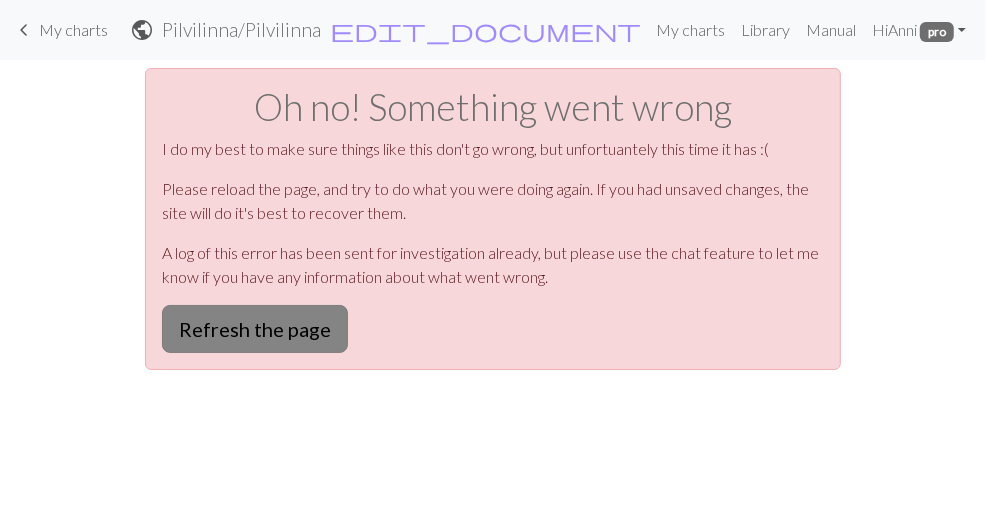click on "Refresh the page" at bounding box center [255, 329] 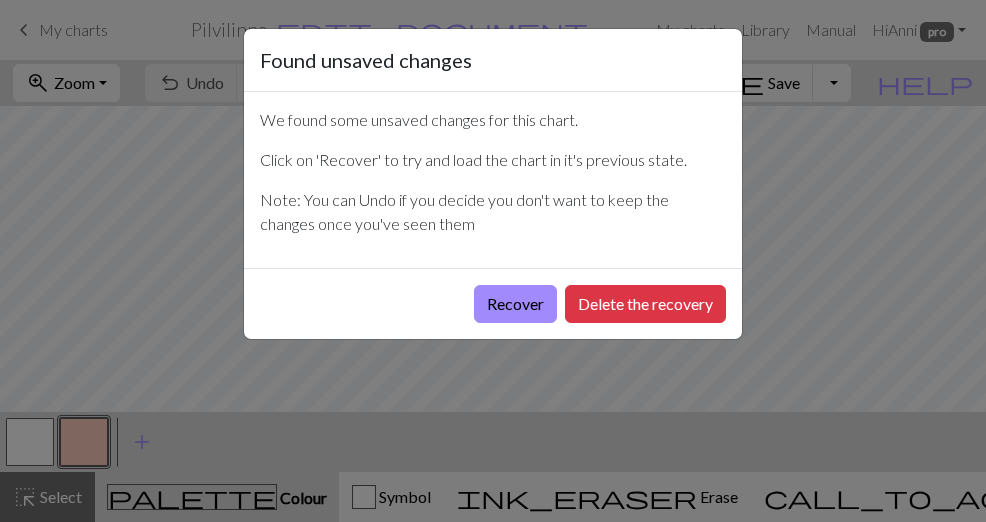scroll, scrollTop: 0, scrollLeft: 0, axis: both 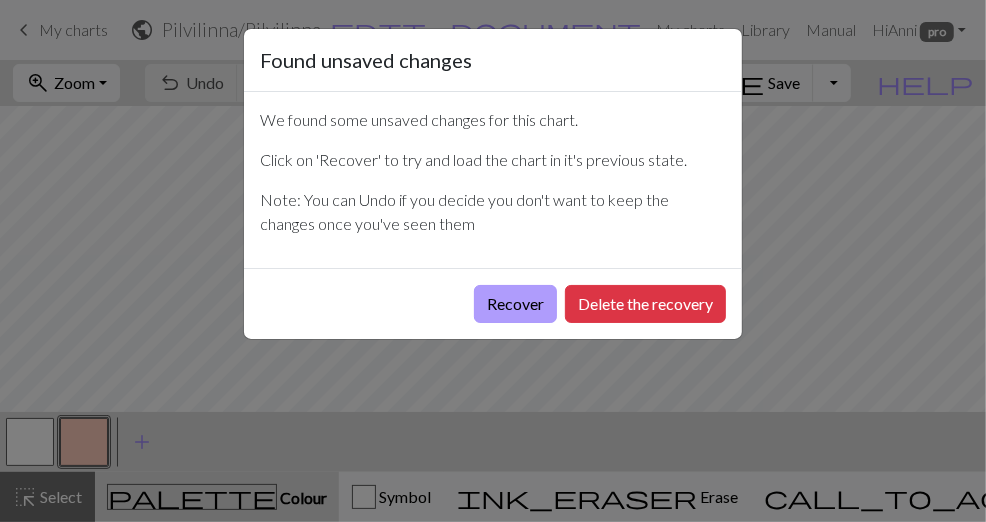 click on "Recover" at bounding box center [515, 304] 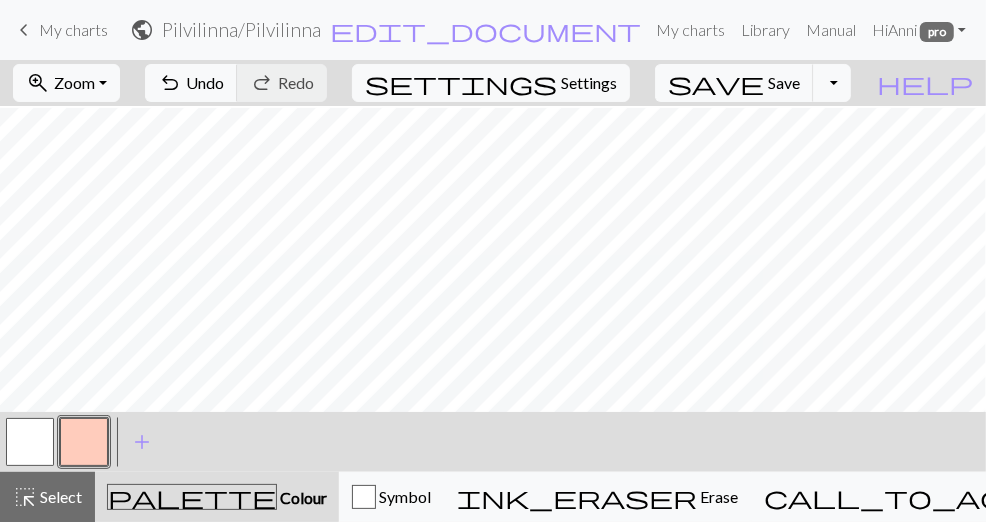 scroll, scrollTop: 584, scrollLeft: 0, axis: vertical 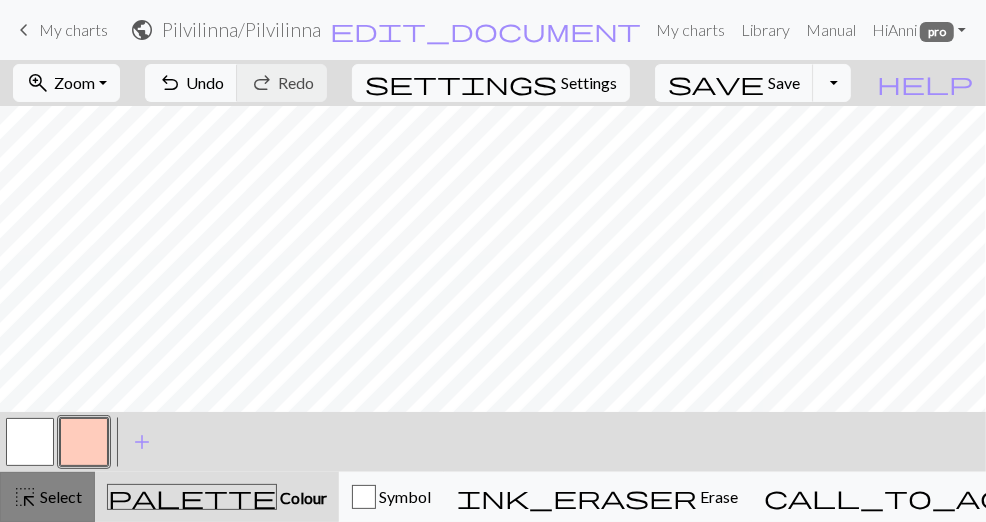 click on "Select" at bounding box center (59, 496) 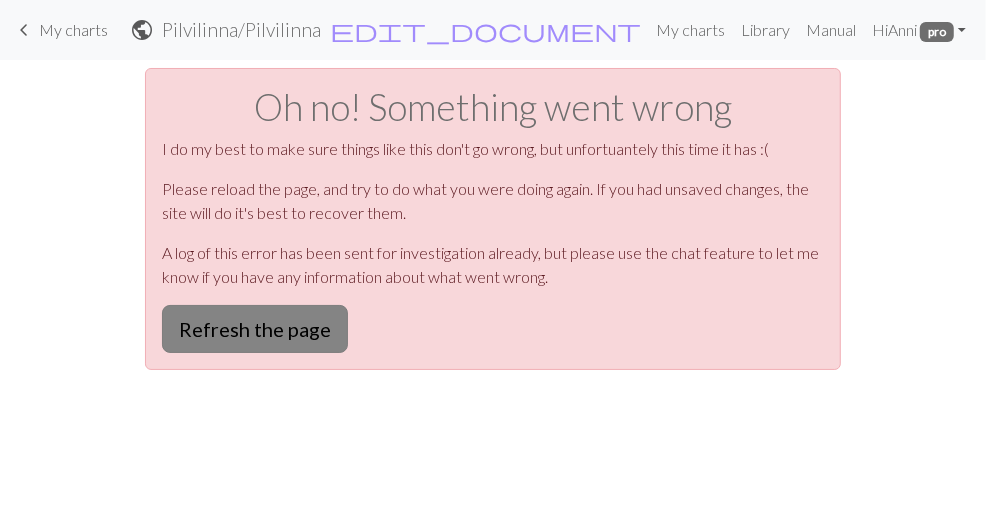 click on "Refresh the page" at bounding box center (255, 329) 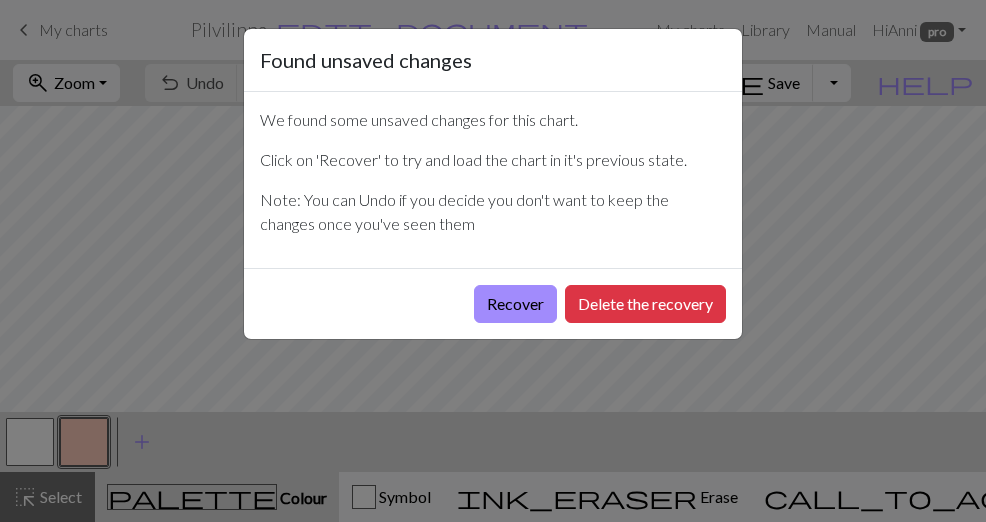 scroll, scrollTop: 0, scrollLeft: 0, axis: both 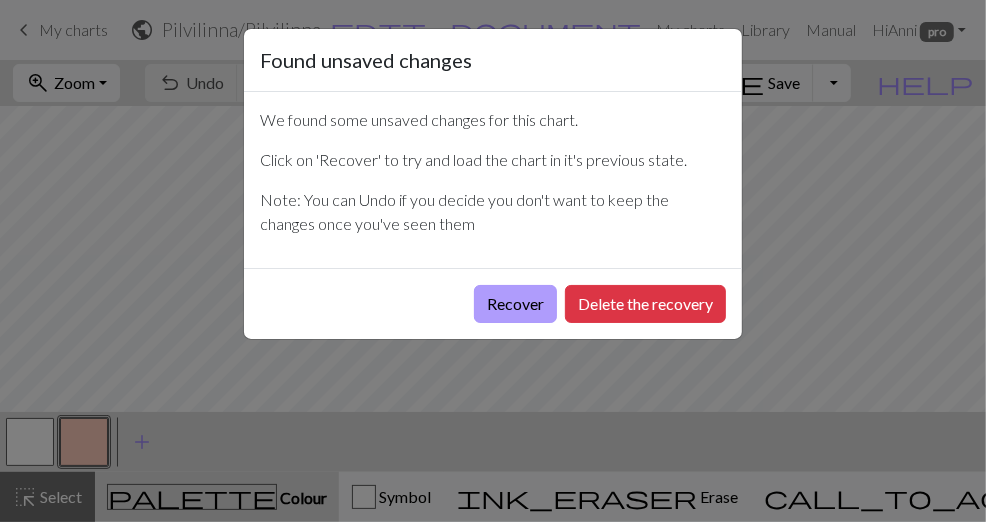 click on "Recover" at bounding box center [515, 304] 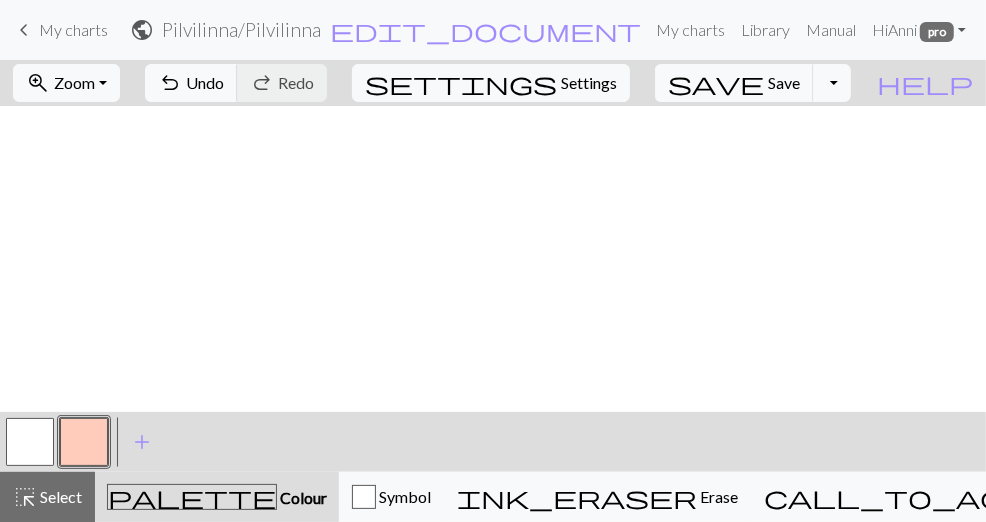scroll, scrollTop: 584, scrollLeft: 0, axis: vertical 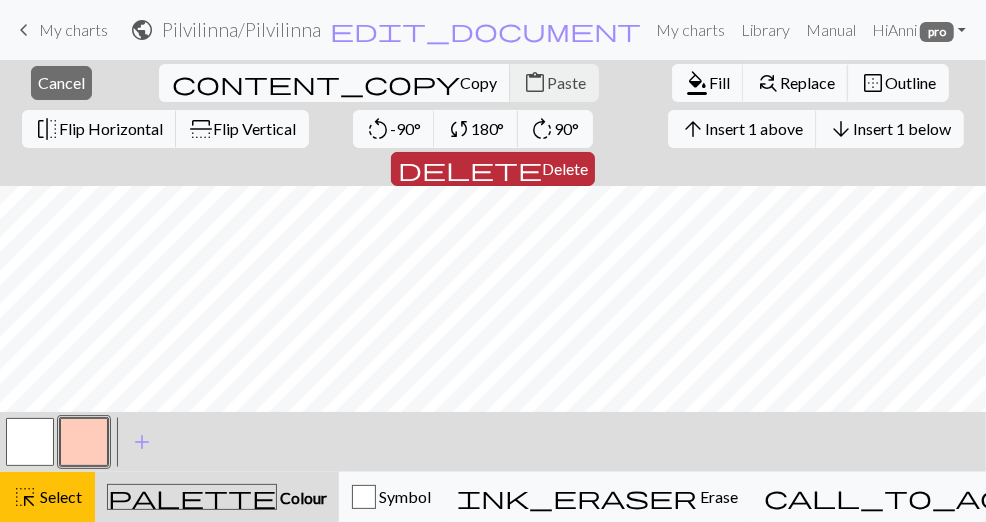 click on "Delete" at bounding box center [565, 168] 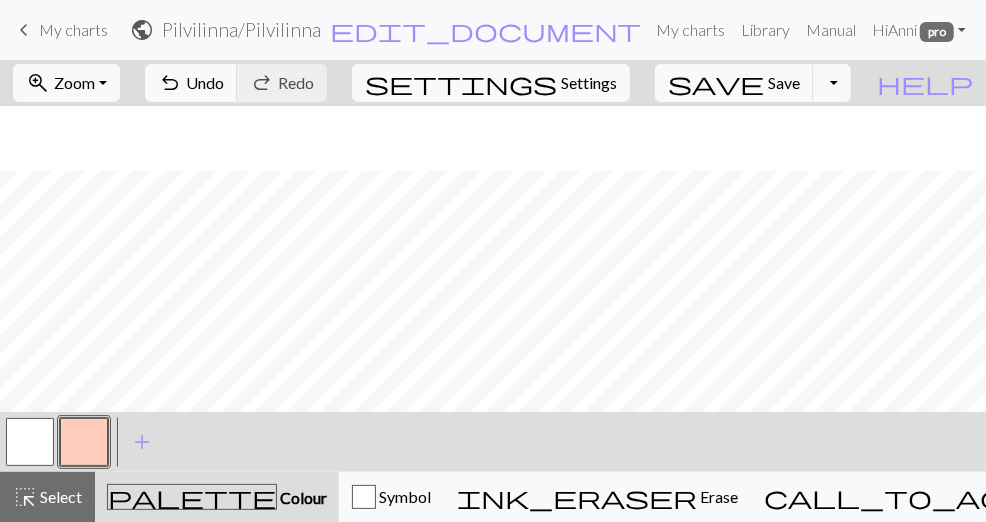 scroll, scrollTop: 564, scrollLeft: 0, axis: vertical 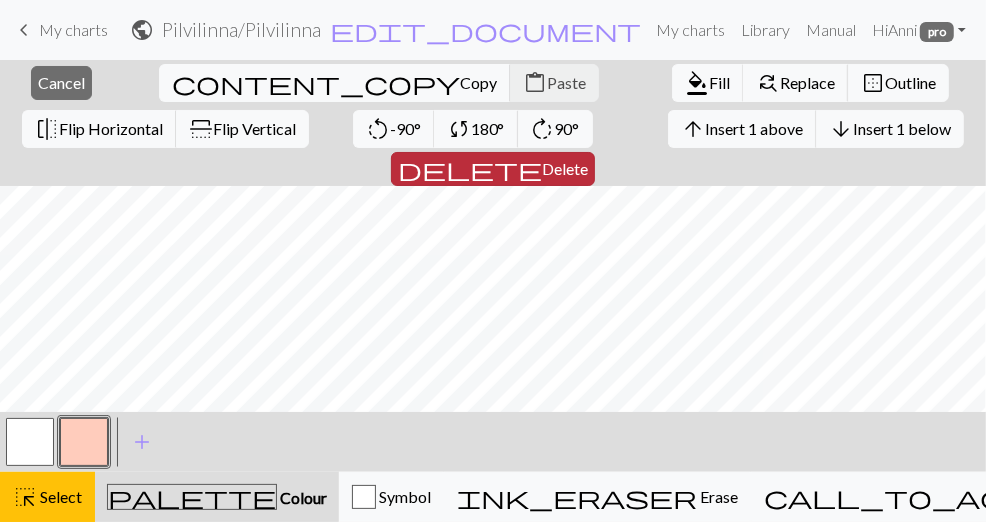 click on "Delete" at bounding box center (565, 168) 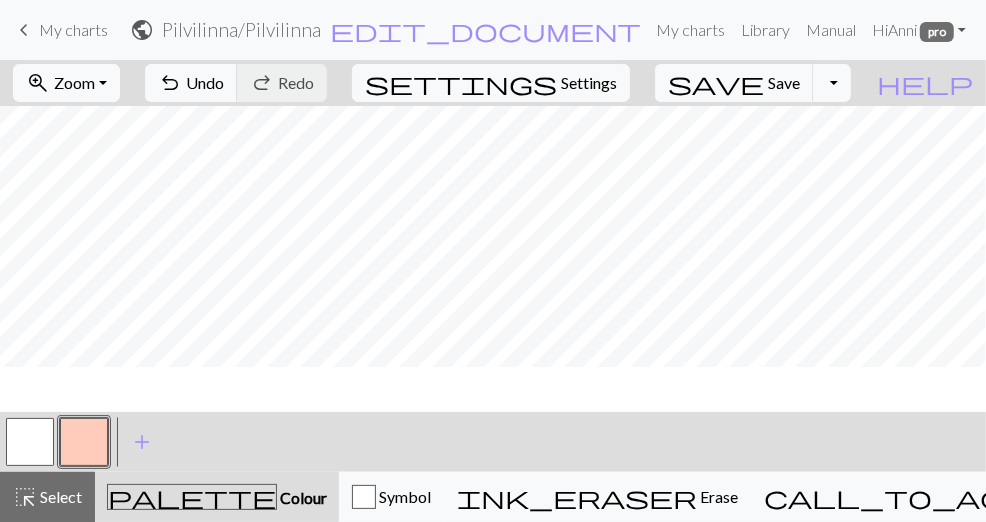scroll, scrollTop: 544, scrollLeft: 0, axis: vertical 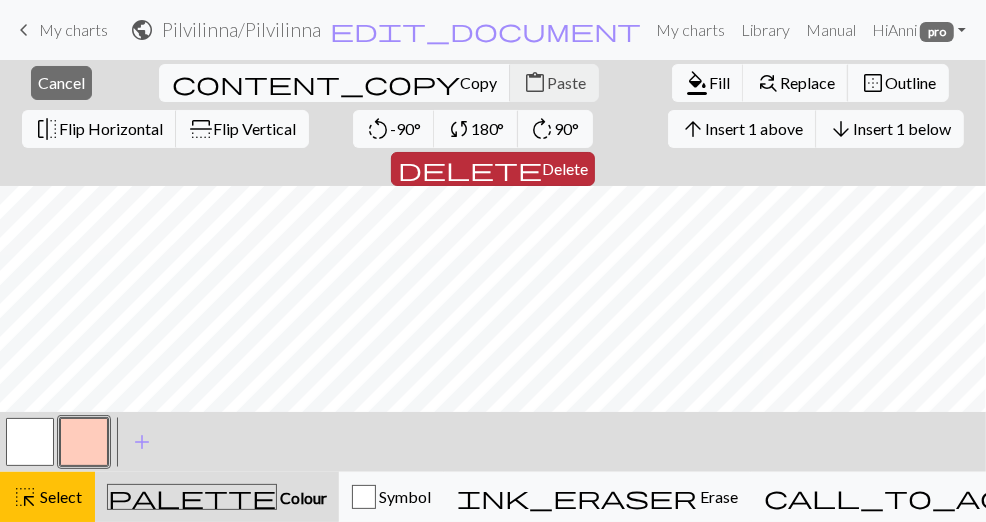 click on "Delete" at bounding box center (565, 168) 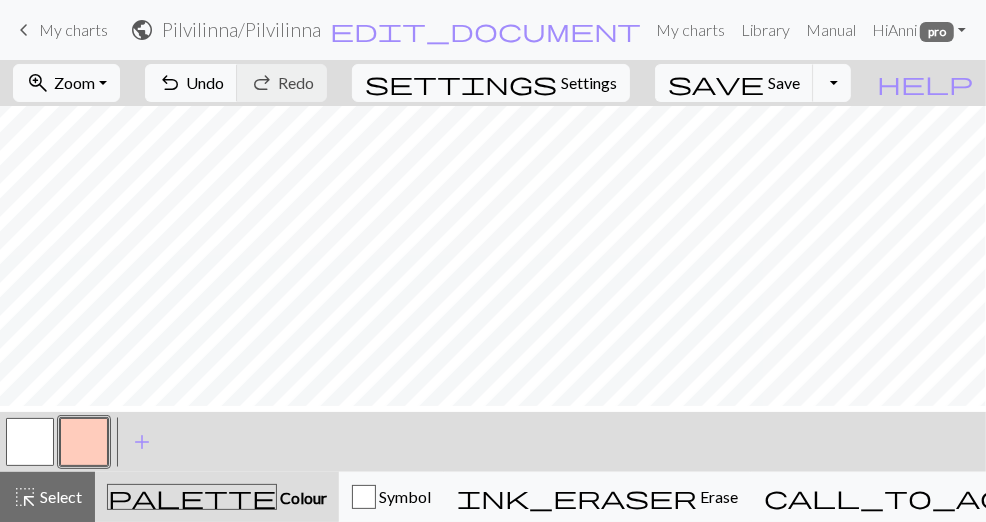 scroll, scrollTop: 350, scrollLeft: 0, axis: vertical 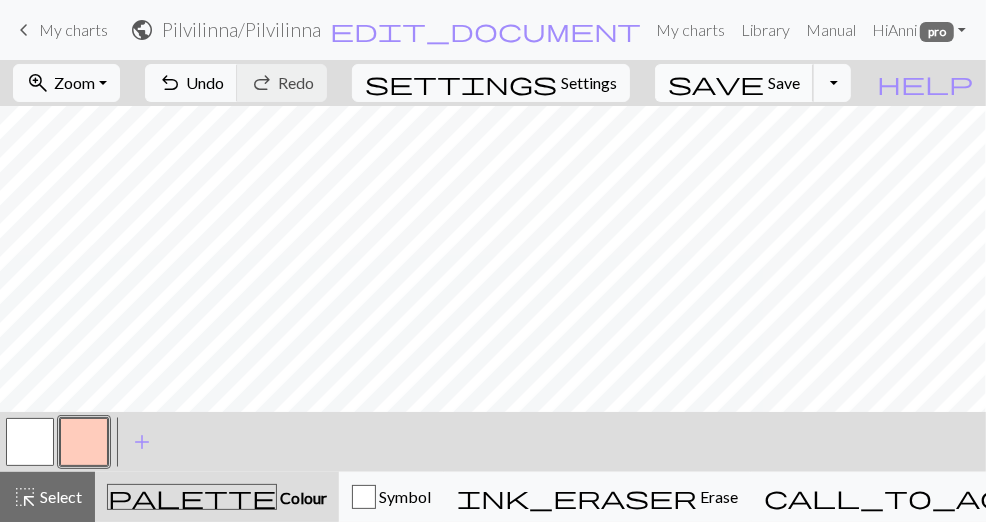 click on "Save" at bounding box center (784, 82) 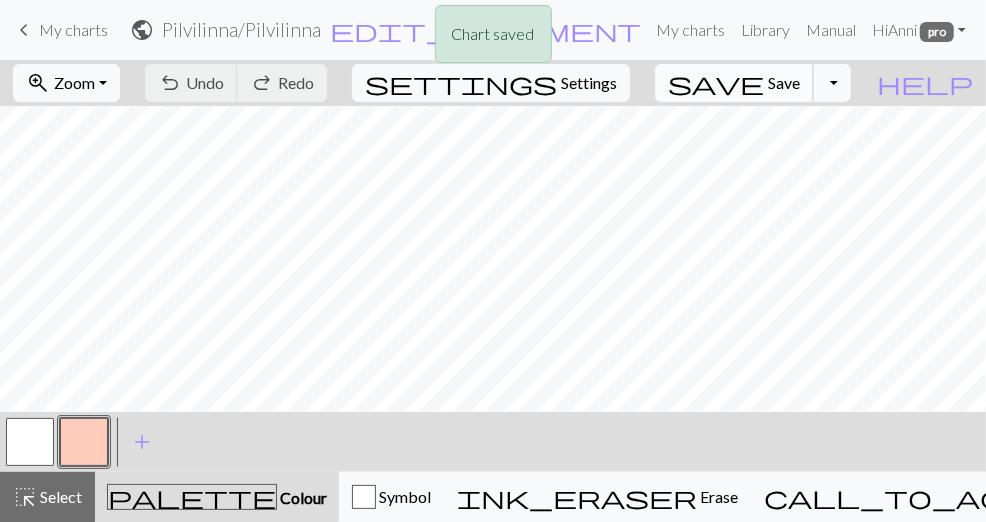scroll, scrollTop: 314, scrollLeft: 0, axis: vertical 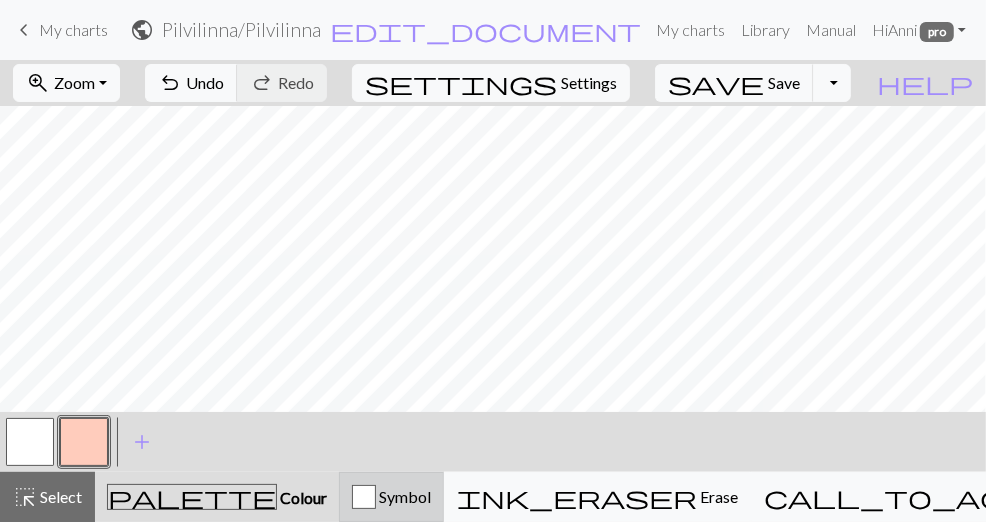 click on "Symbol" at bounding box center [391, 497] 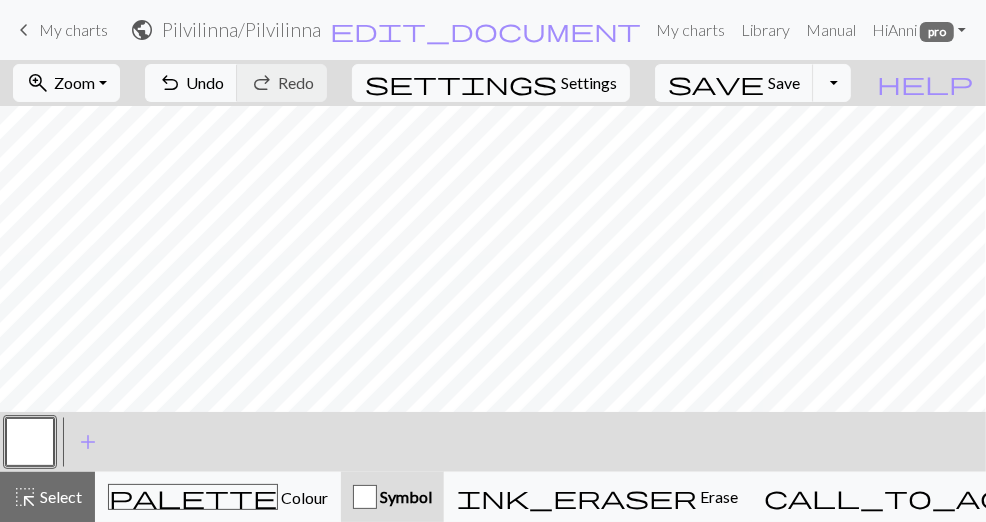 click at bounding box center [365, 497] 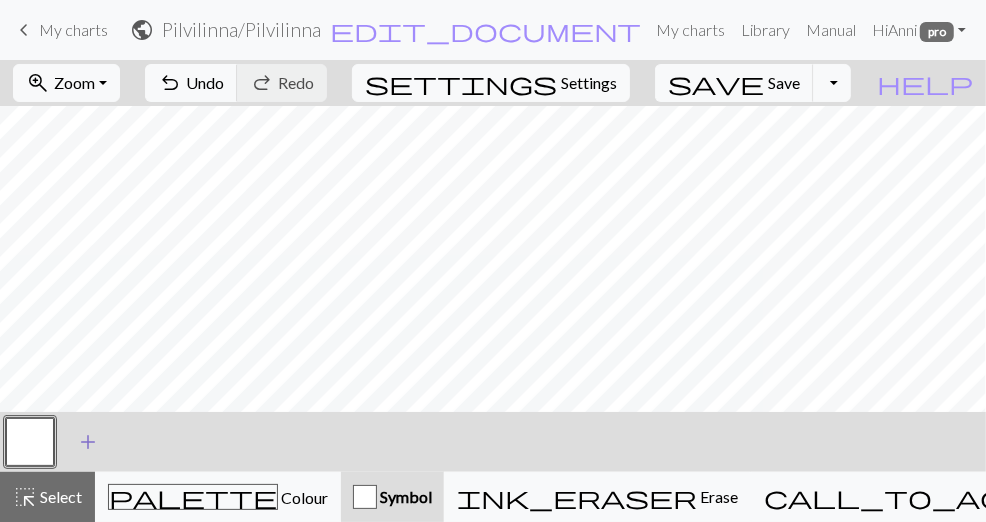 click on "add" at bounding box center [88, 442] 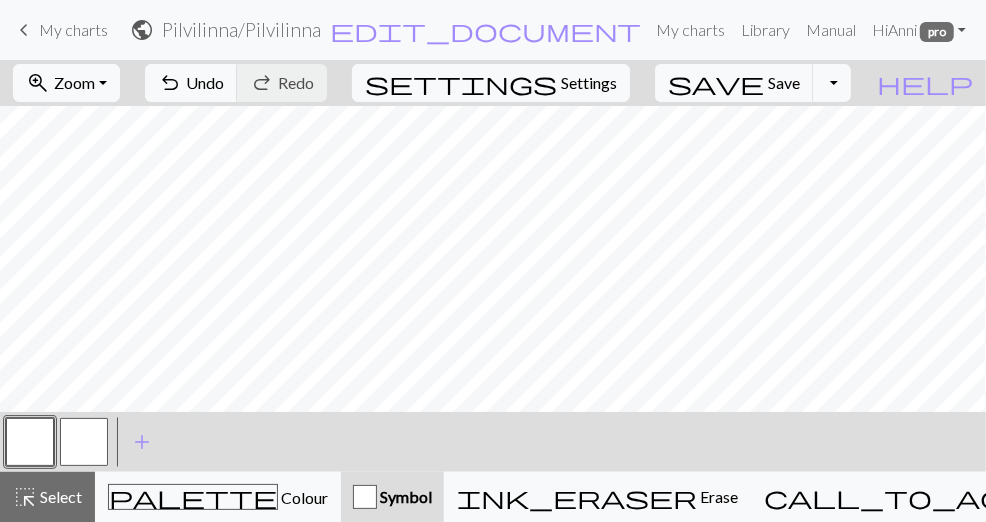 click at bounding box center [84, 442] 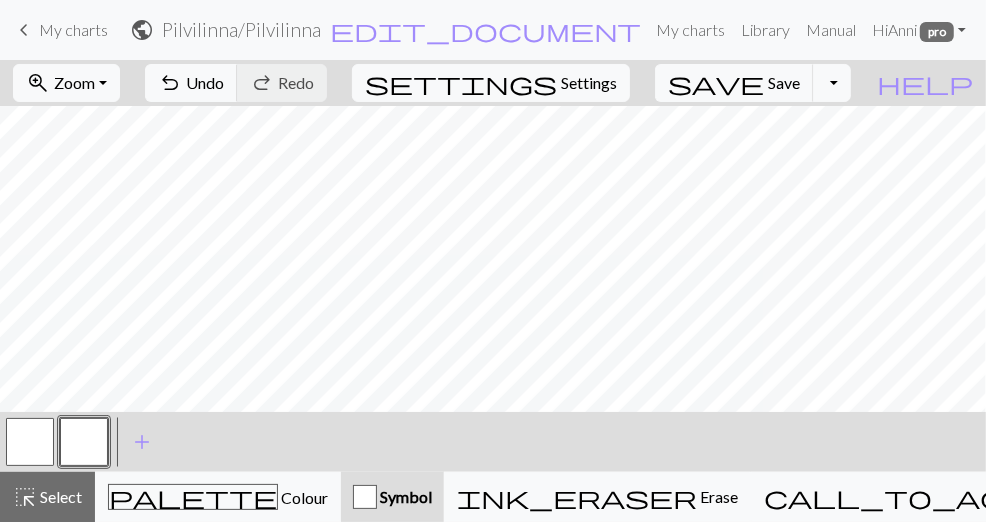 click on "Symbol" at bounding box center [392, 497] 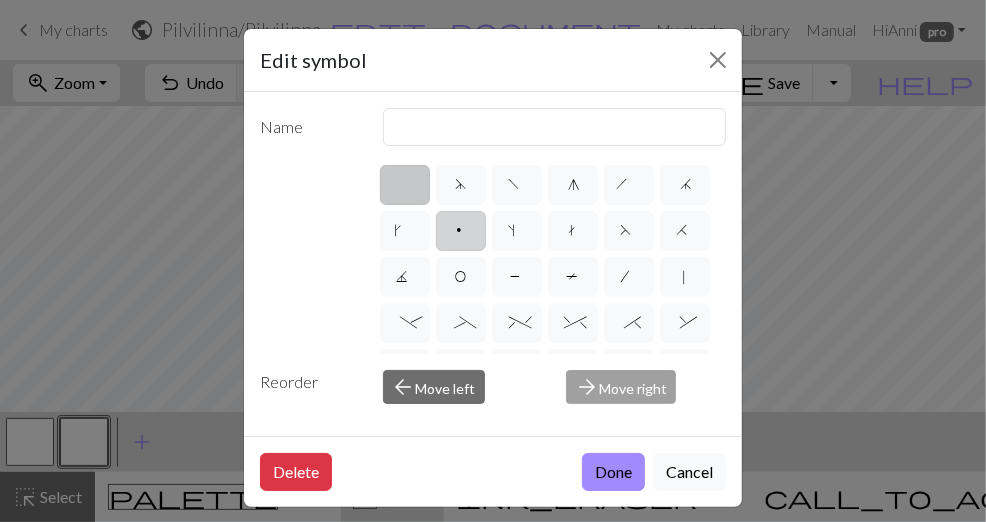 click on "p" at bounding box center (461, 231) 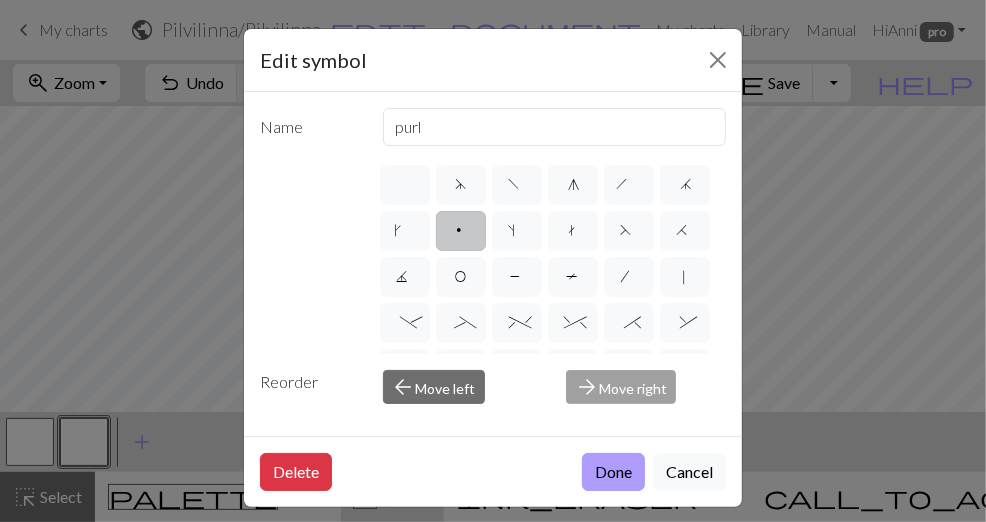 click on "Done" at bounding box center (613, 472) 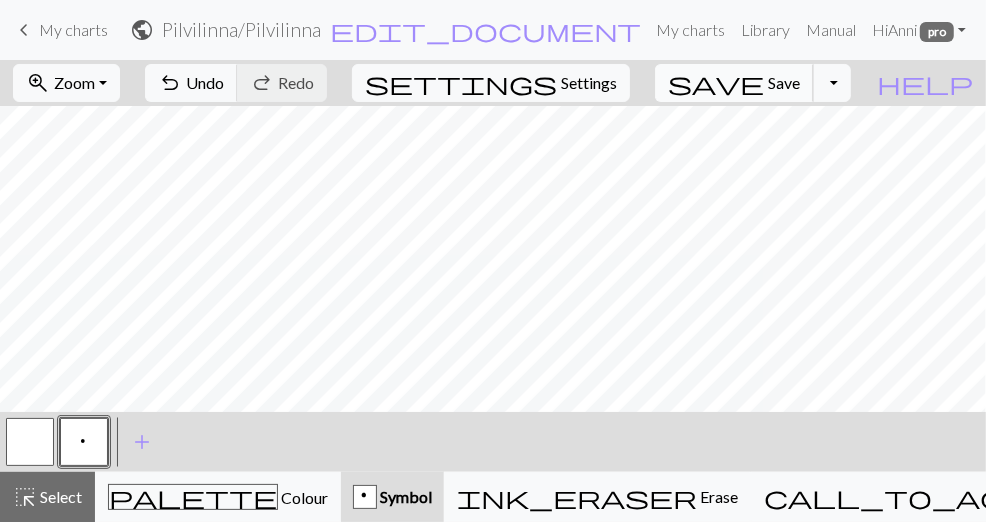 click on "Save" at bounding box center [784, 82] 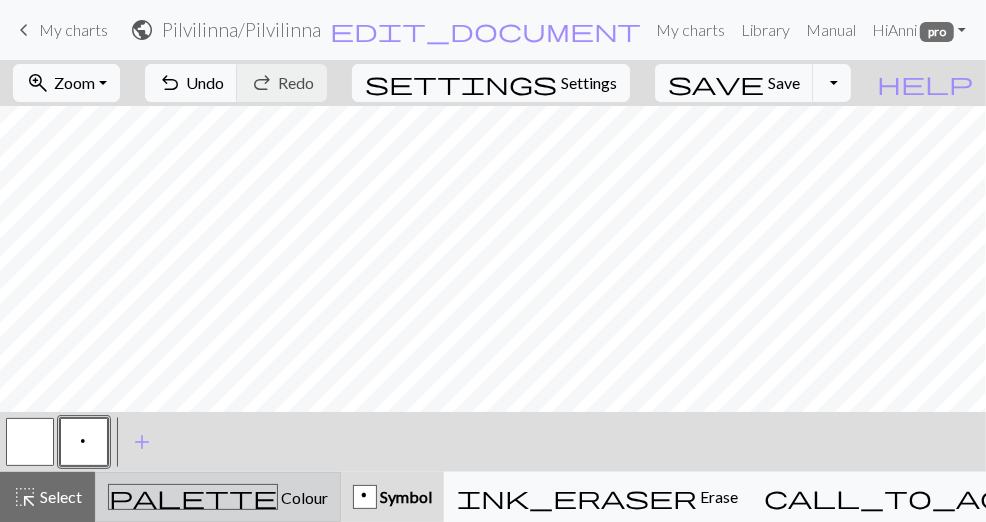 click on "palette   Colour   Colour" at bounding box center (218, 497) 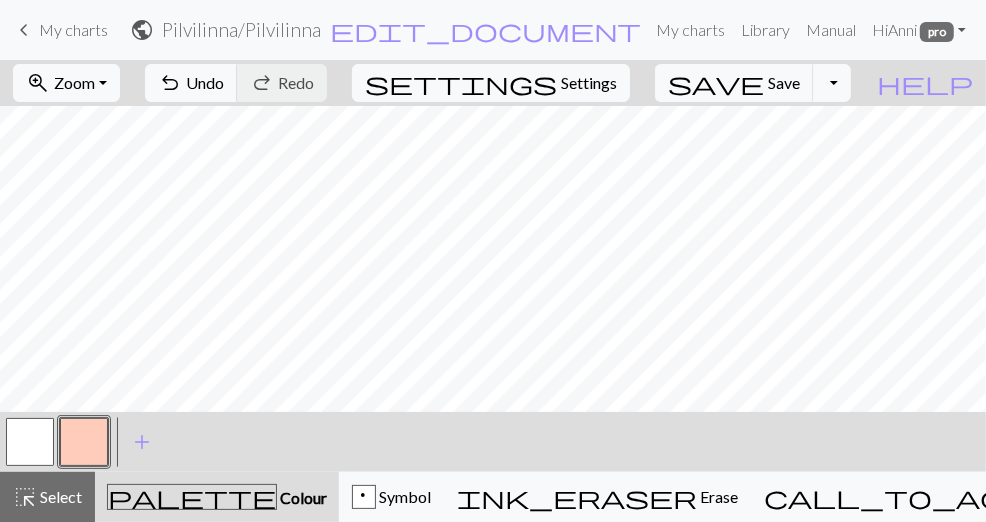 click at bounding box center [84, 442] 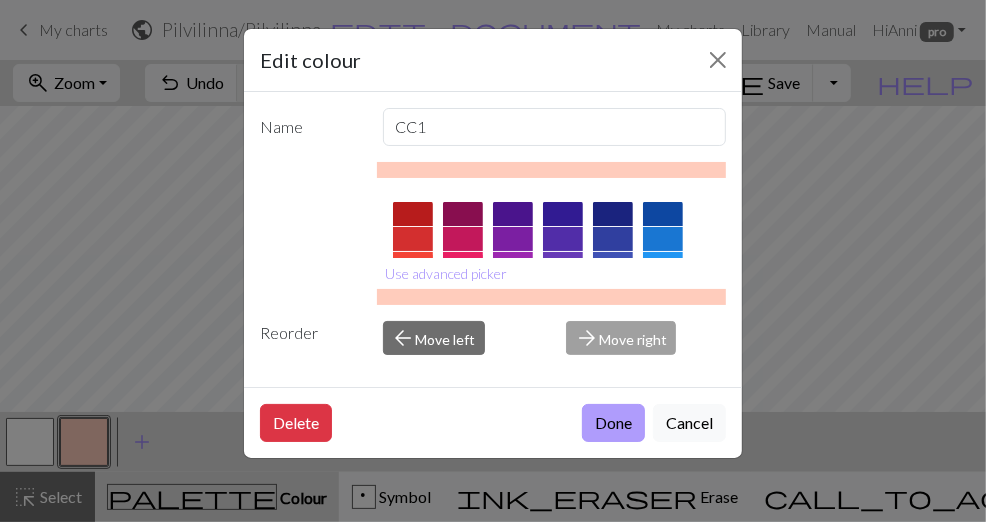 click on "Done" at bounding box center (613, 423) 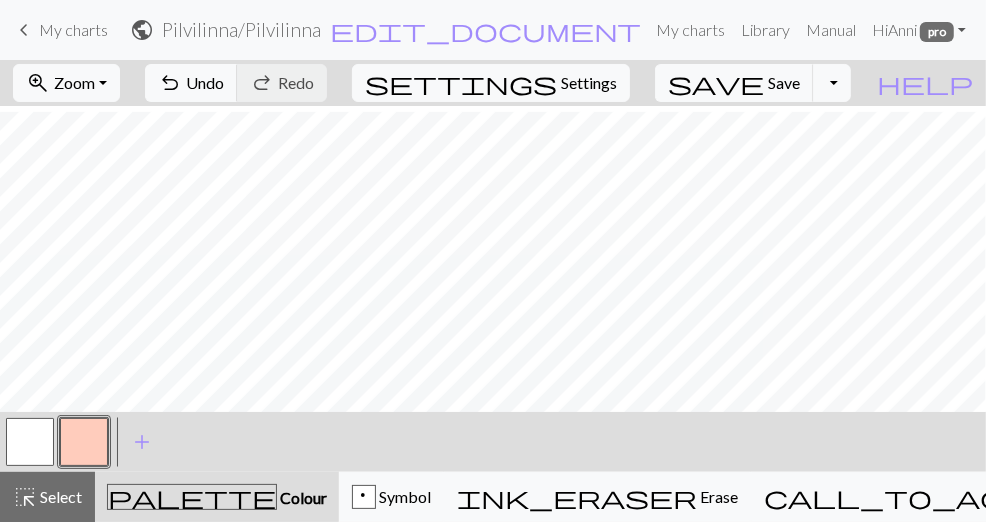scroll, scrollTop: 266, scrollLeft: 0, axis: vertical 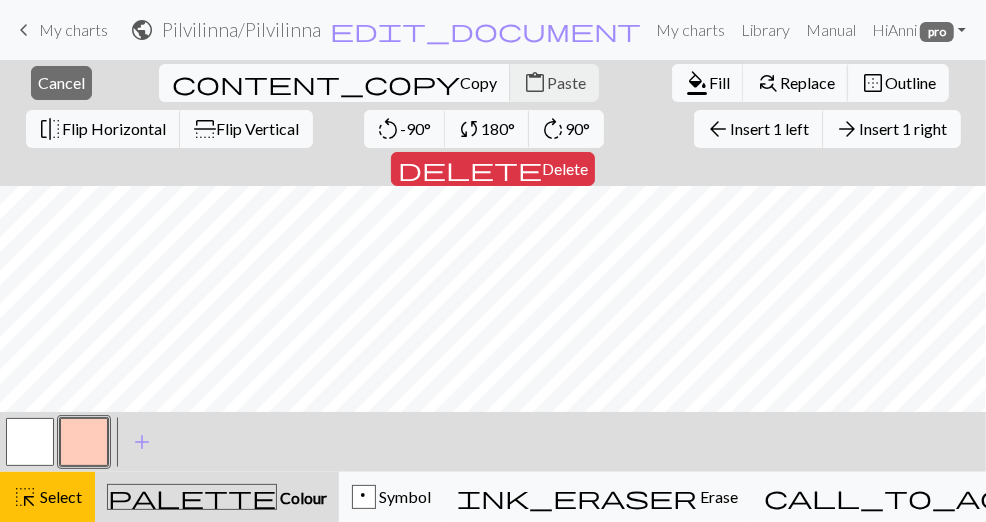 click on "Insert 1 right" at bounding box center [904, 128] 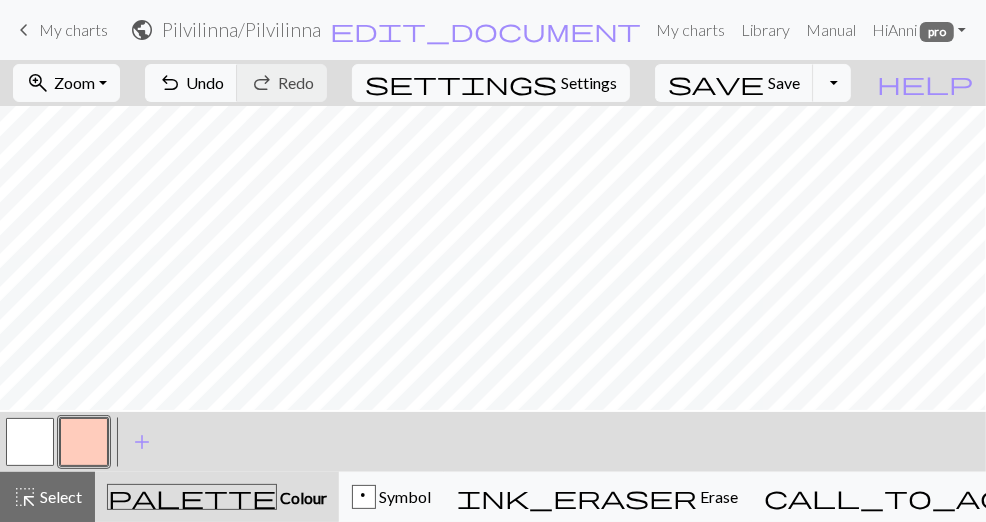 scroll, scrollTop: 335, scrollLeft: 0, axis: vertical 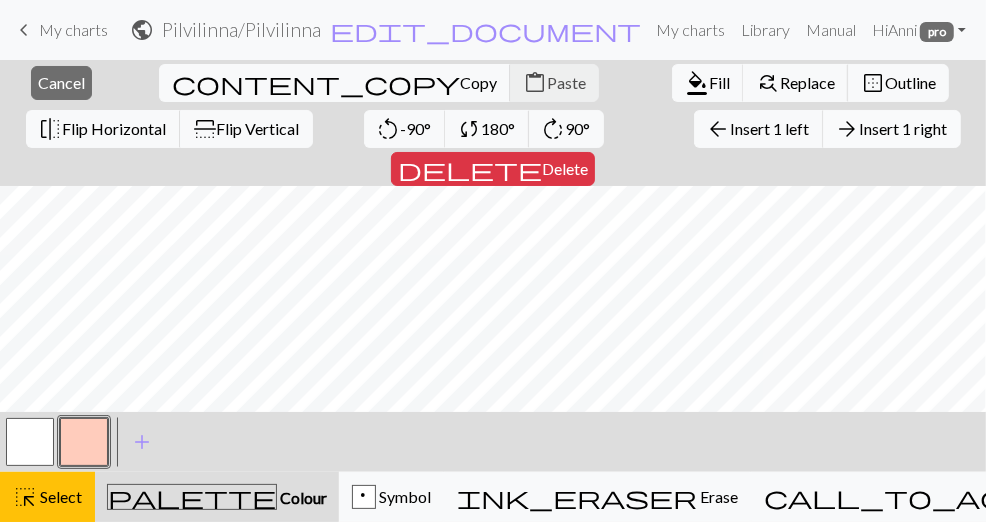 click on "Insert 1 right" at bounding box center [904, 128] 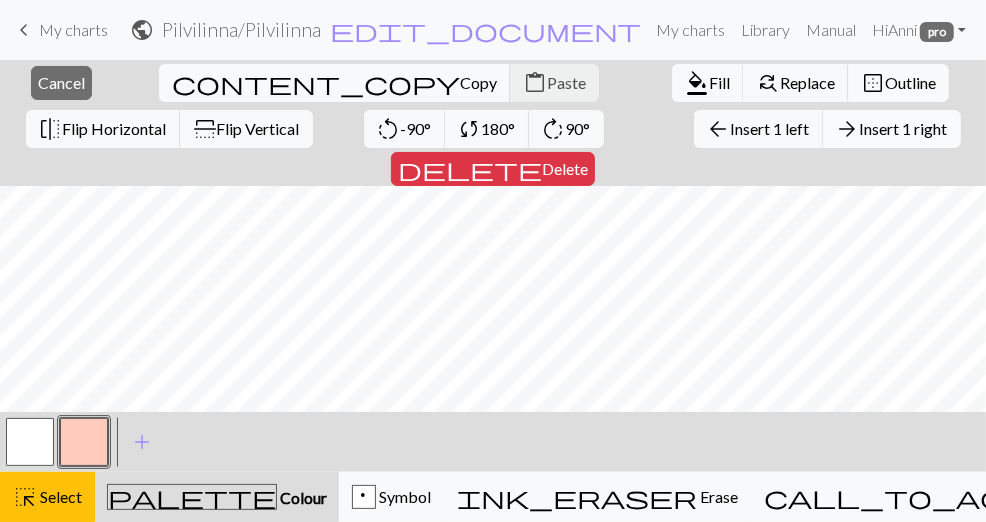click on "Insert 1 right" at bounding box center (904, 128) 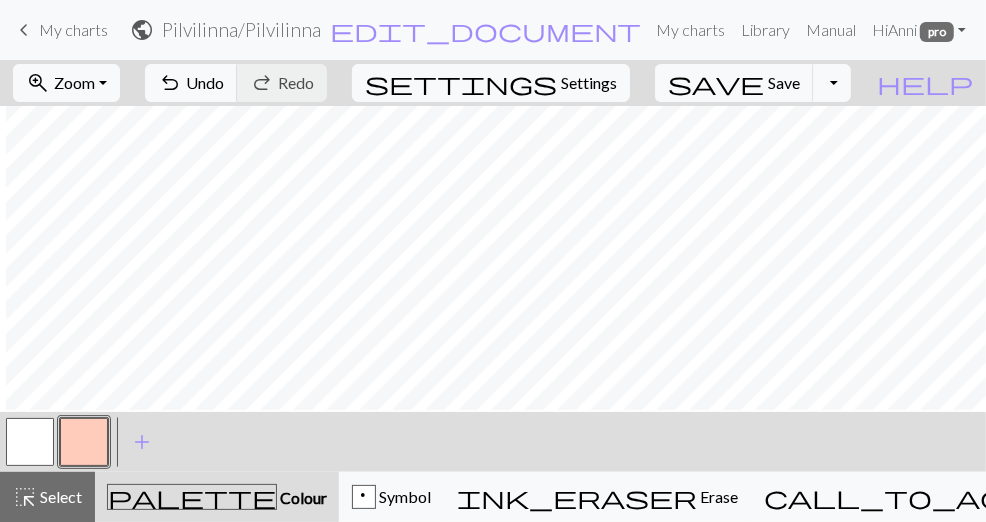 scroll, scrollTop: 335, scrollLeft: 50, axis: both 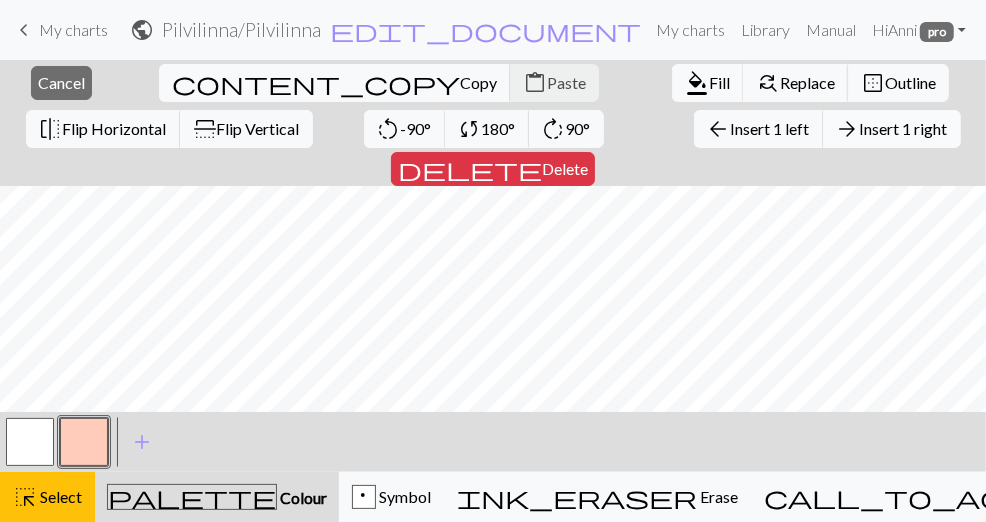 click on "Insert 1 right" at bounding box center (904, 128) 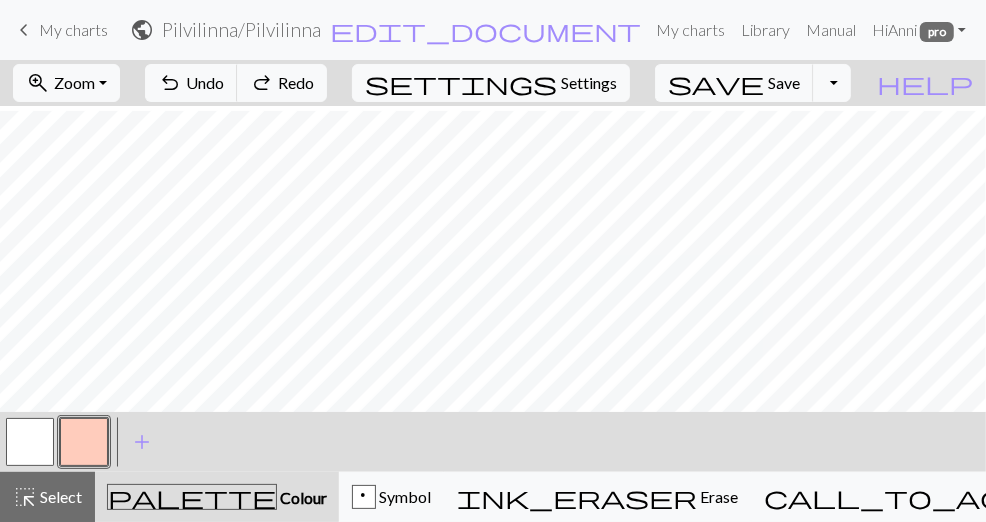 scroll, scrollTop: 268, scrollLeft: 0, axis: vertical 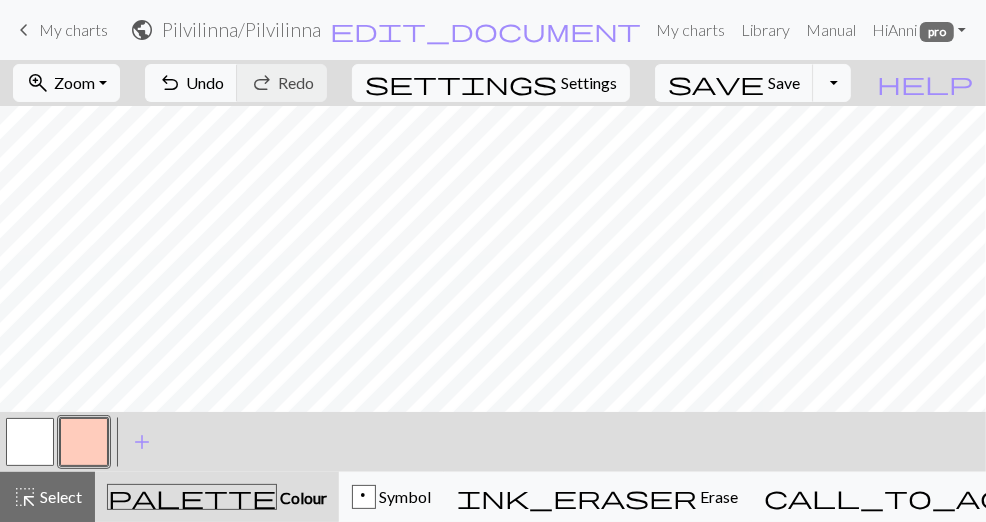 click on "< > add Add a  colour" at bounding box center (493, 442) 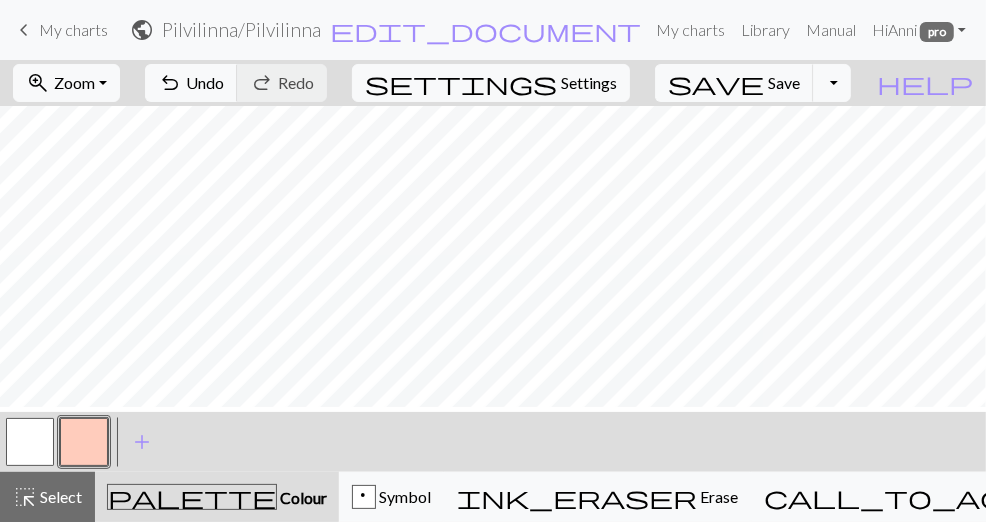 scroll, scrollTop: 297, scrollLeft: 50, axis: both 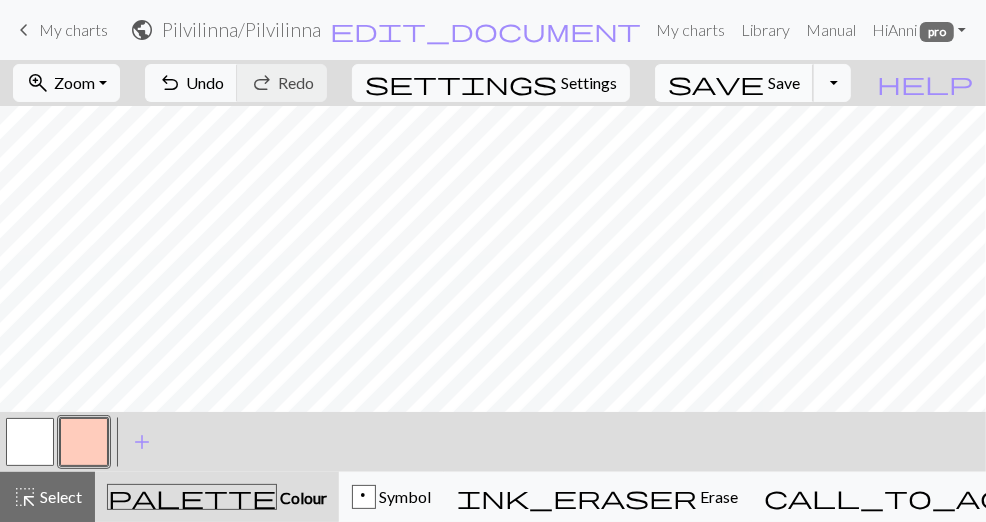 click on "Save" at bounding box center [784, 82] 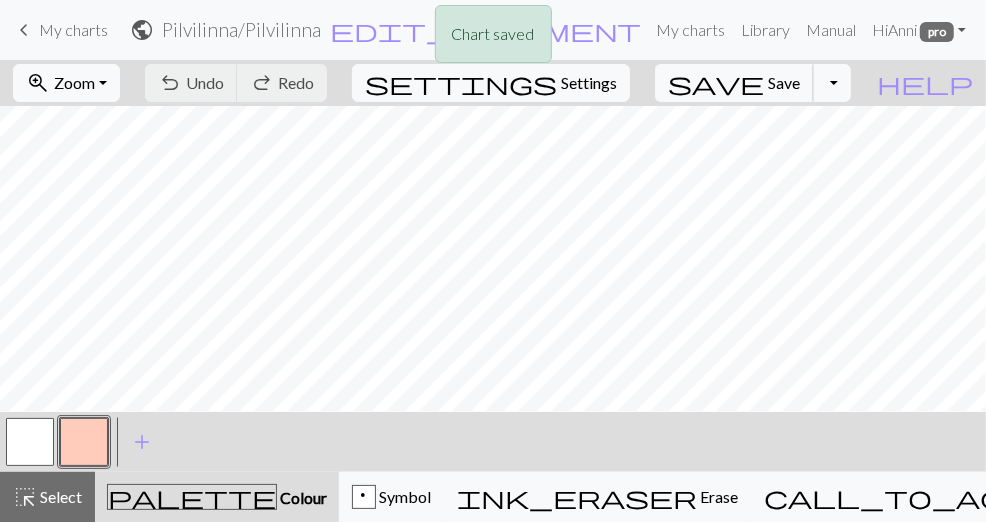 scroll, scrollTop: 234, scrollLeft: 50, axis: both 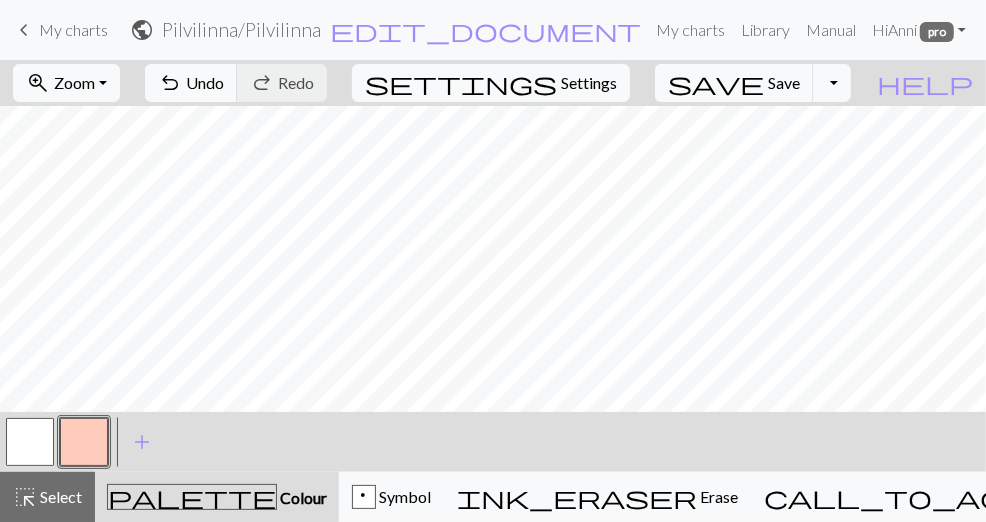click at bounding box center [30, 442] 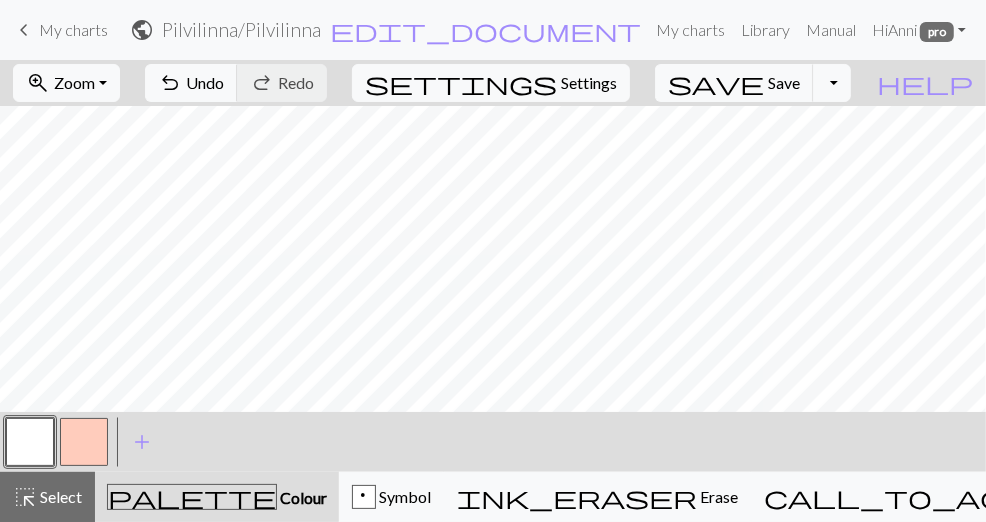 click at bounding box center [84, 442] 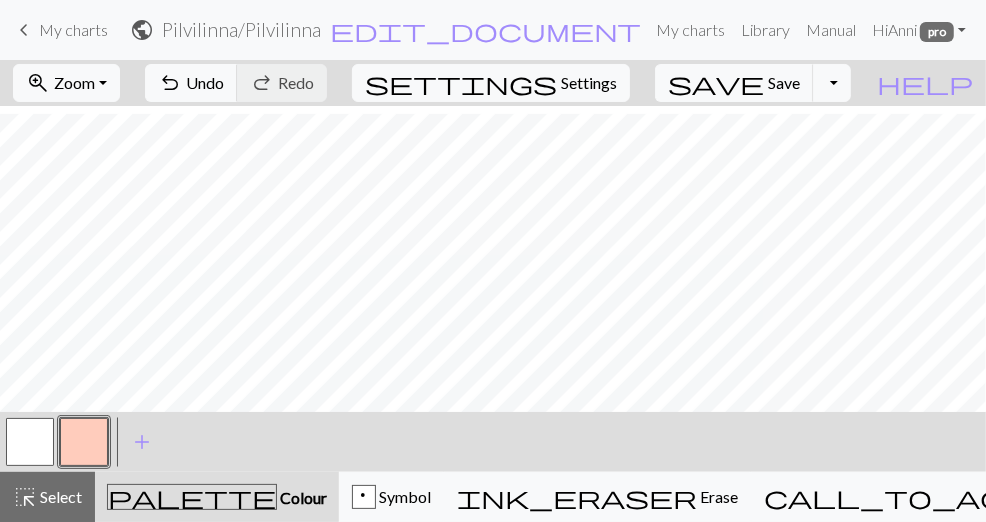 scroll, scrollTop: 122, scrollLeft: 47, axis: both 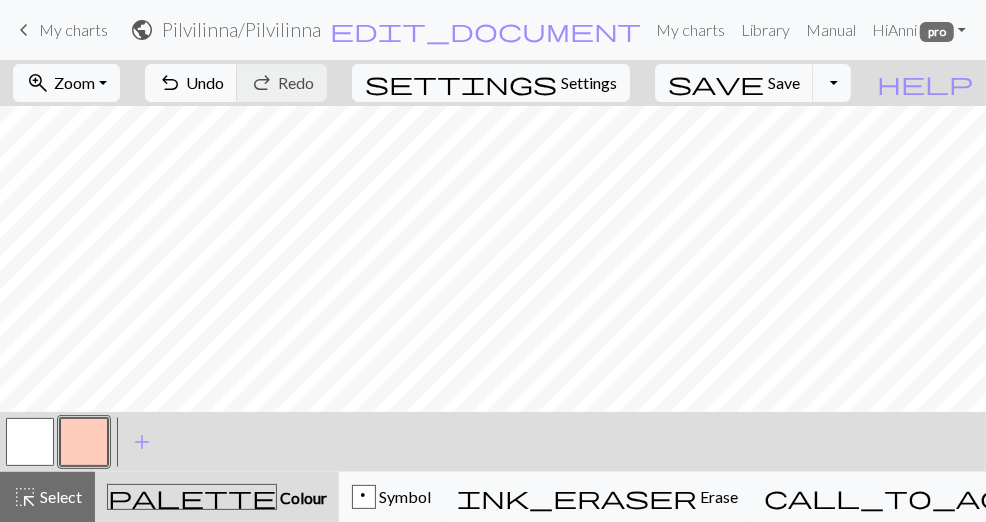 click at bounding box center (30, 442) 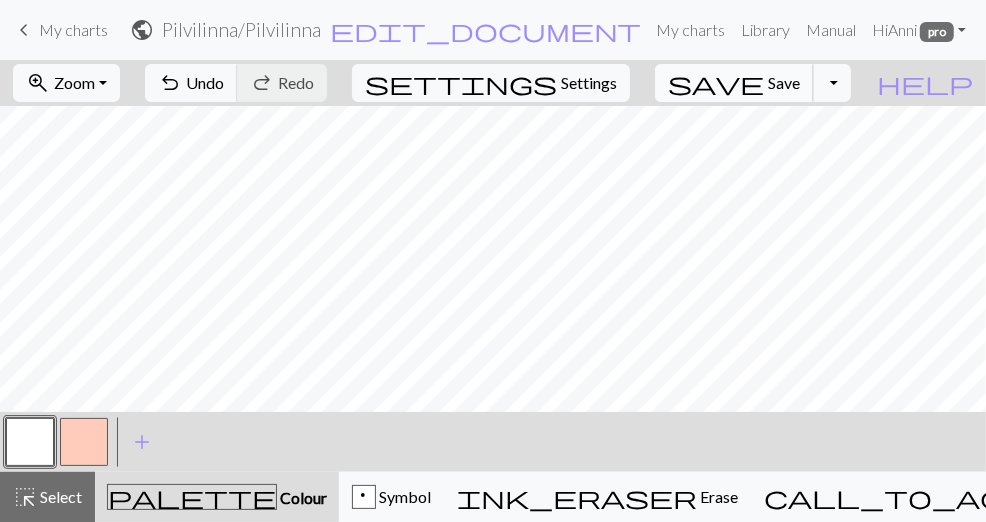 click on "Save" at bounding box center [784, 82] 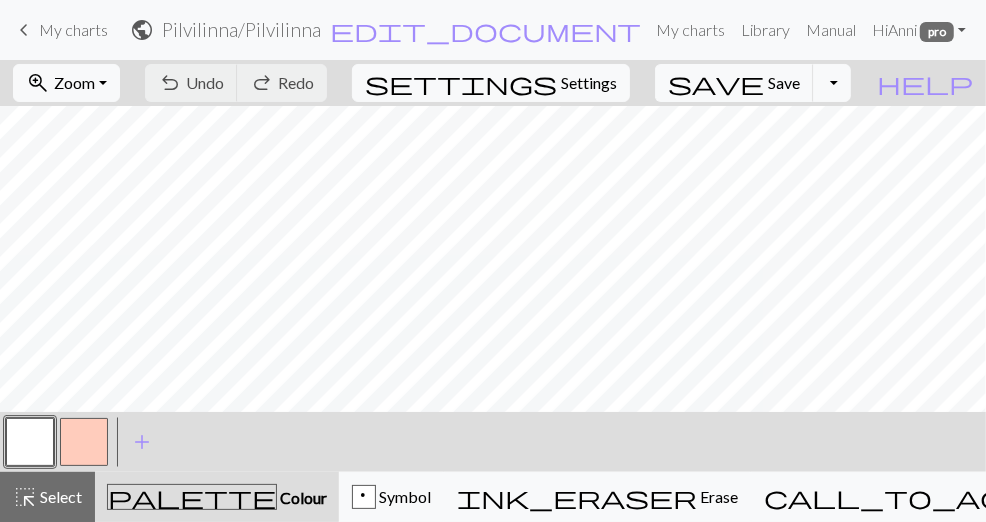 click at bounding box center (84, 442) 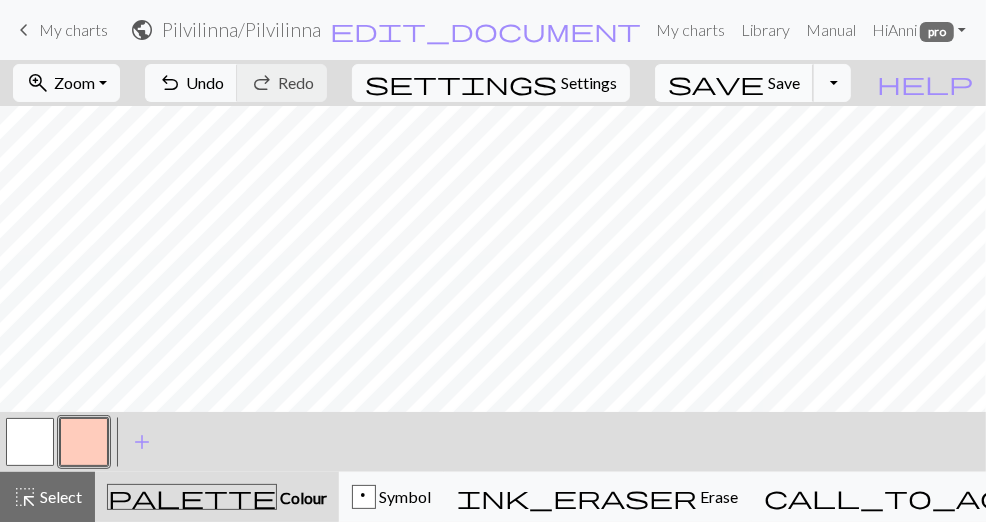 click on "save Save Save" at bounding box center (734, 83) 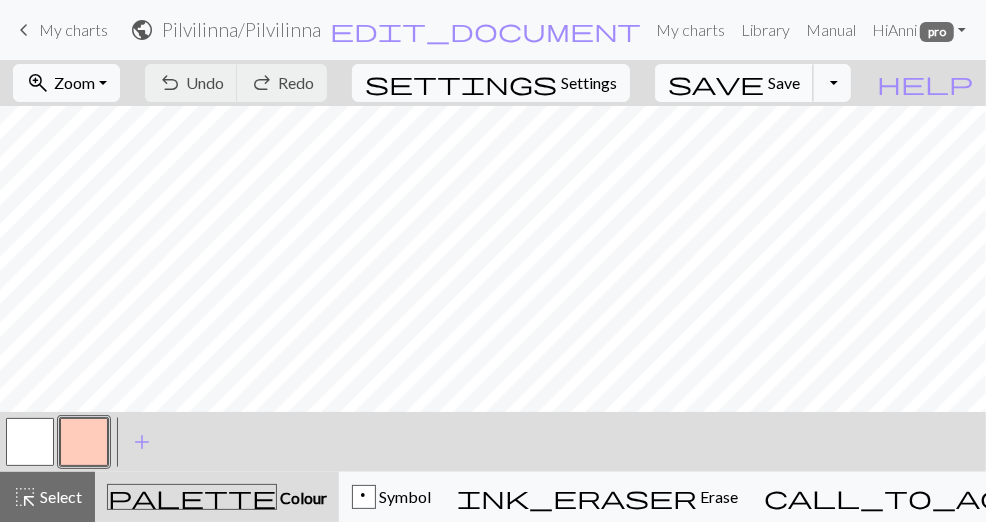 click on "save Save Save" at bounding box center (734, 83) 